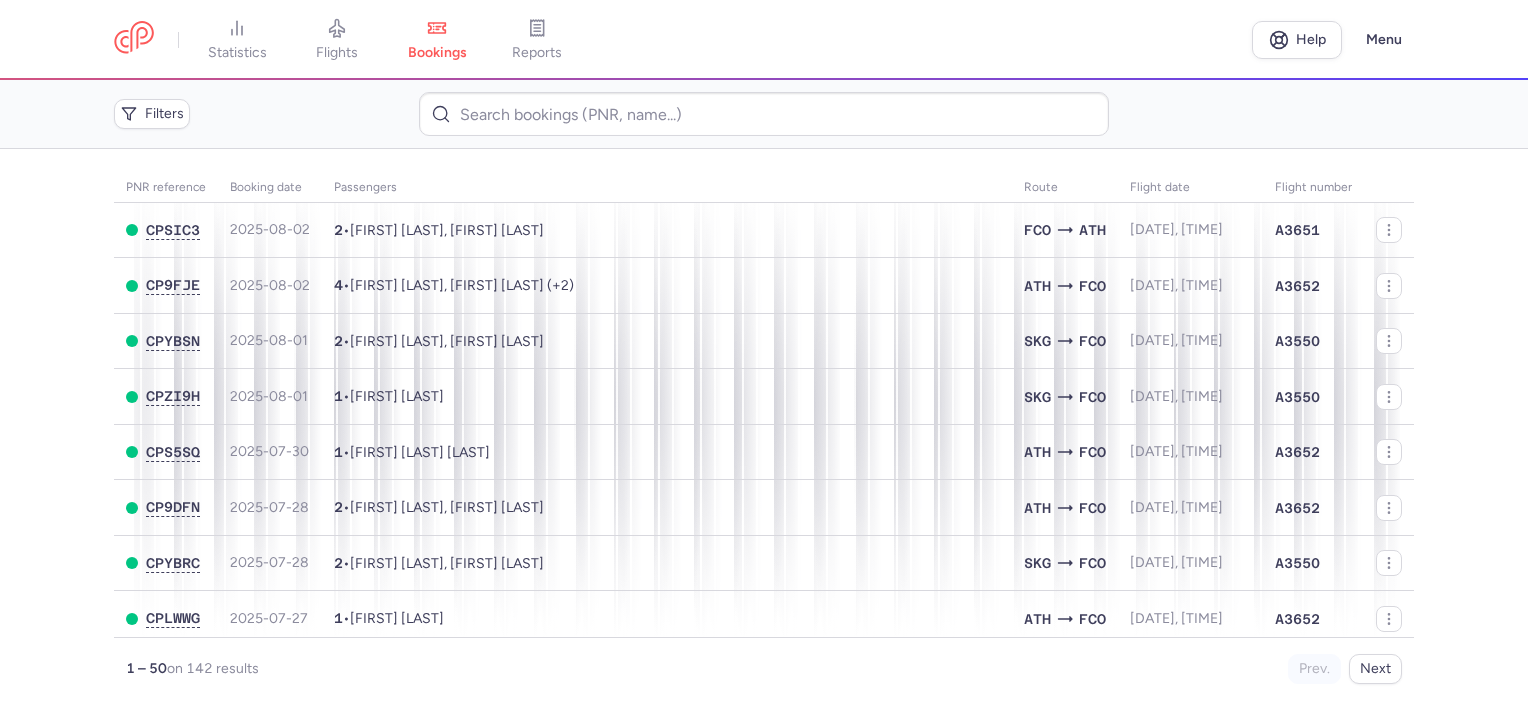 scroll, scrollTop: 0, scrollLeft: 0, axis: both 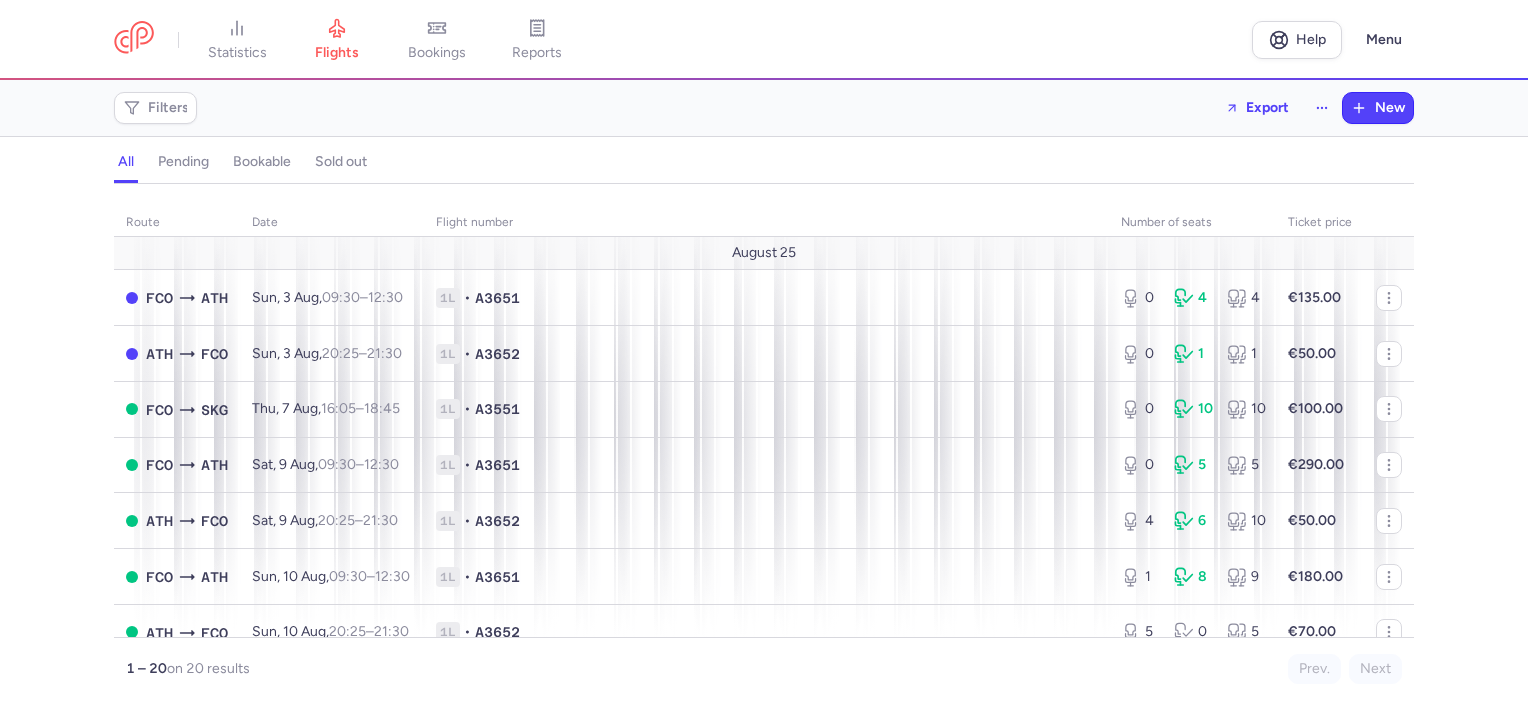 click 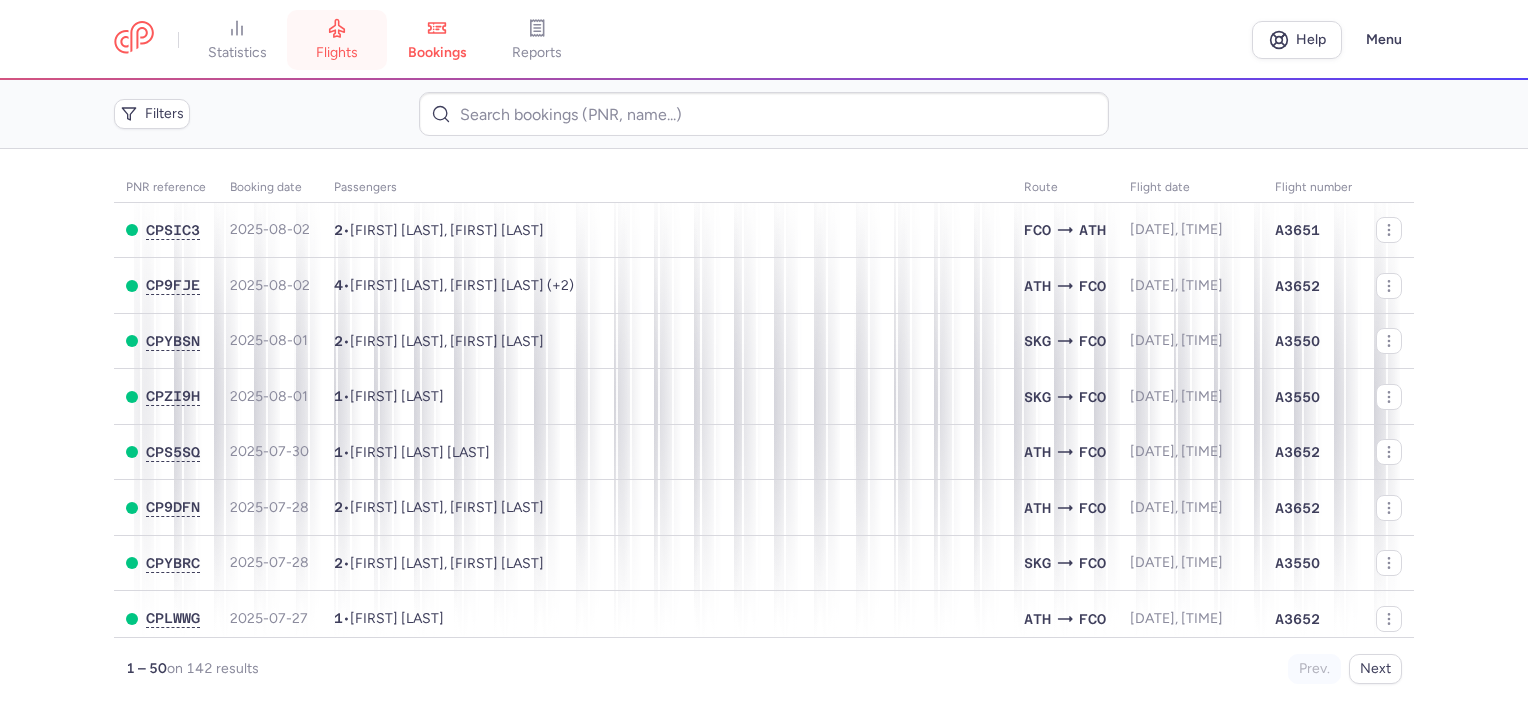 click on "flights" at bounding box center (337, 40) 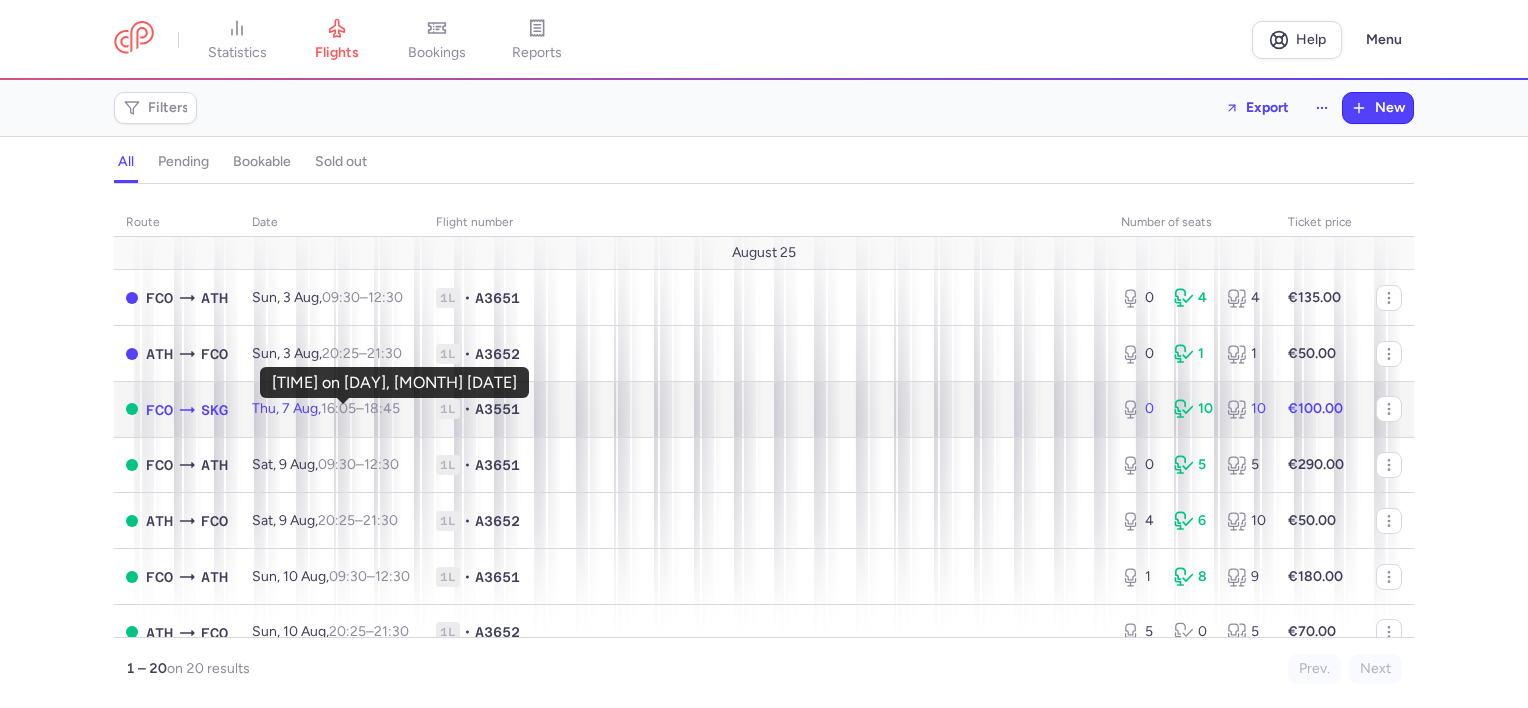 click on "16:05" at bounding box center (338, 408) 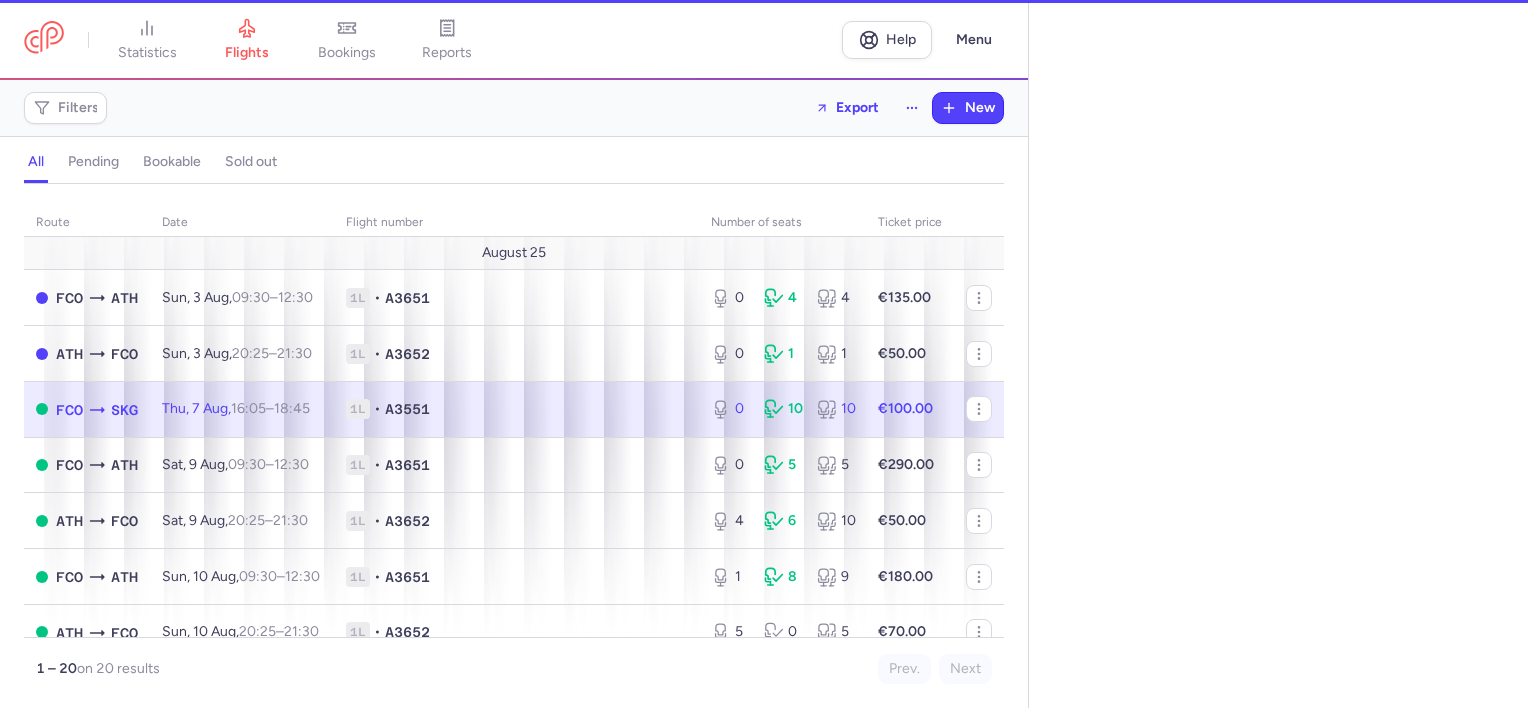 select on "days" 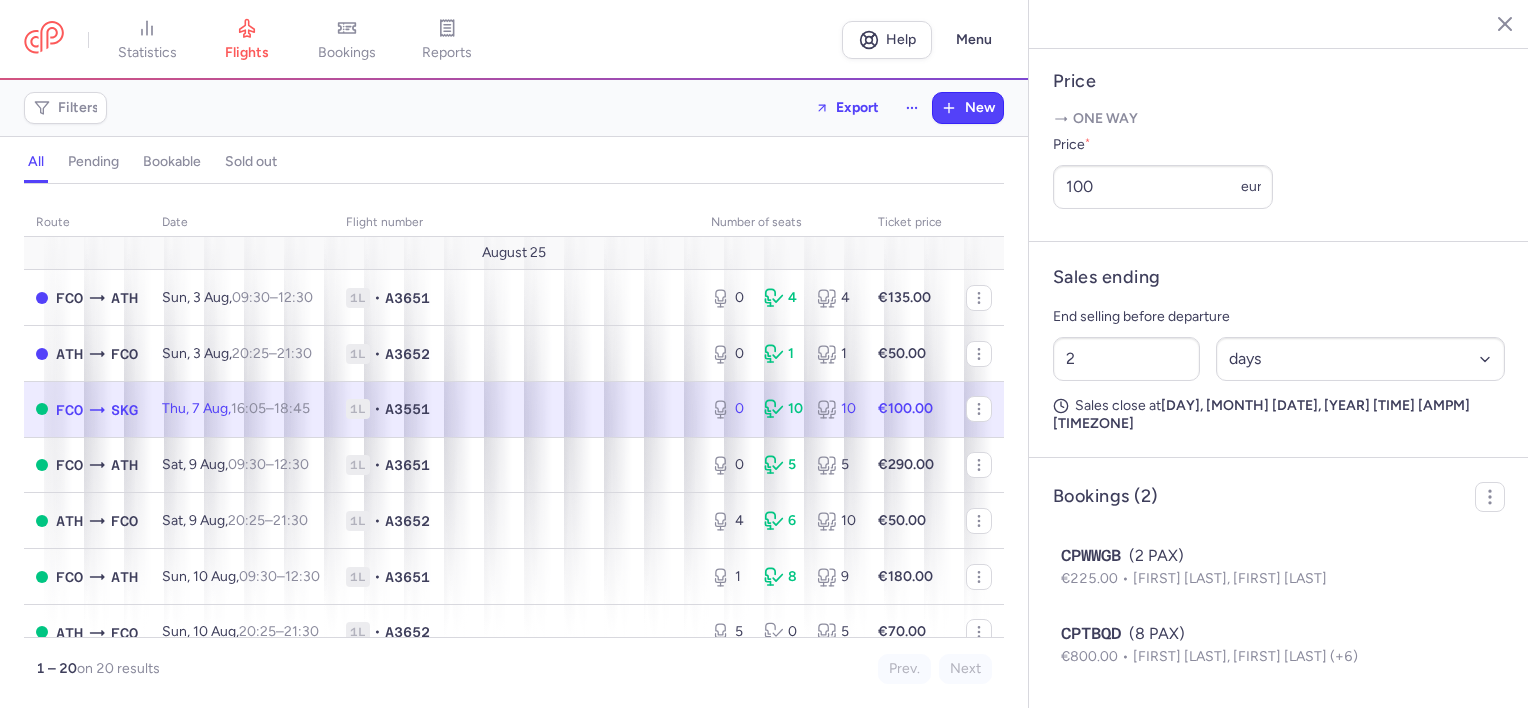 scroll, scrollTop: 800, scrollLeft: 0, axis: vertical 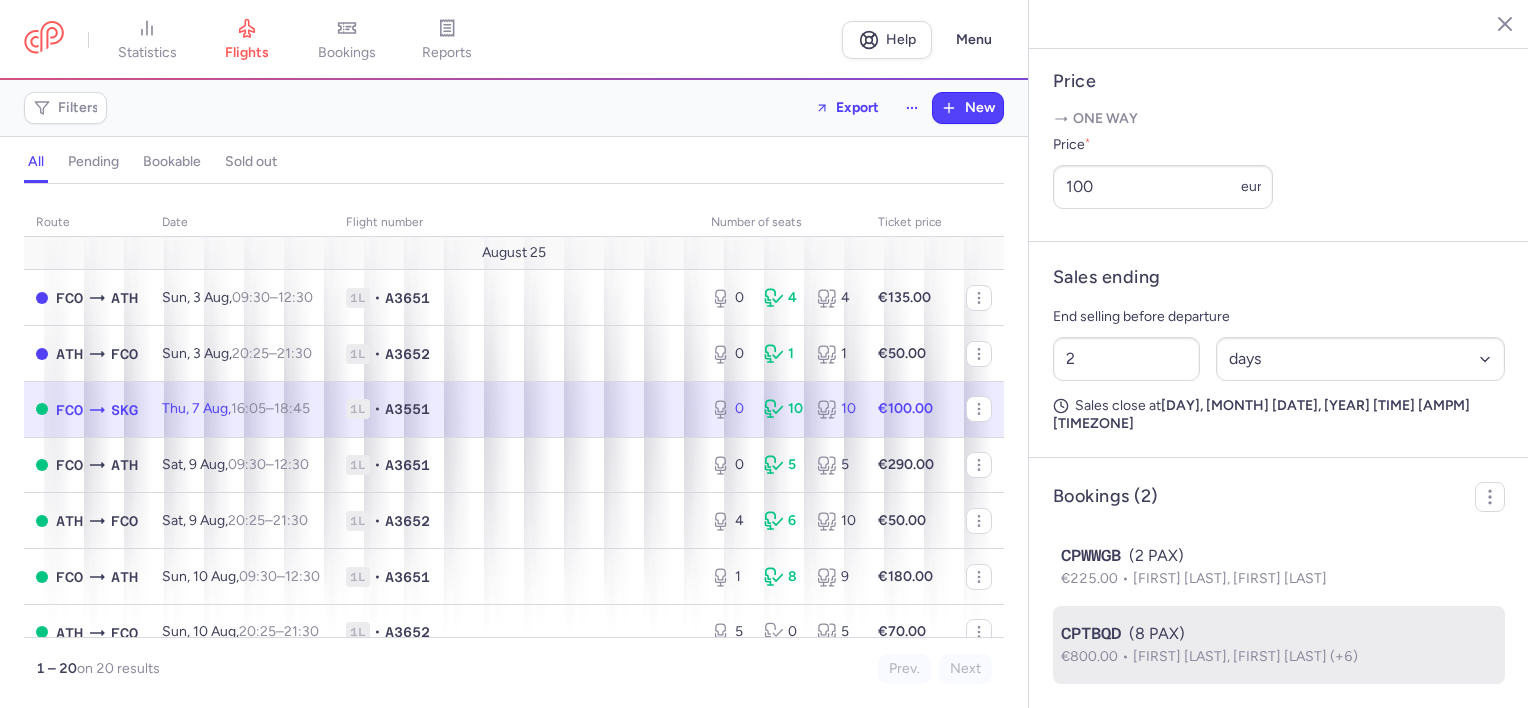 click on "(8 PAX)" at bounding box center (1279, 634) 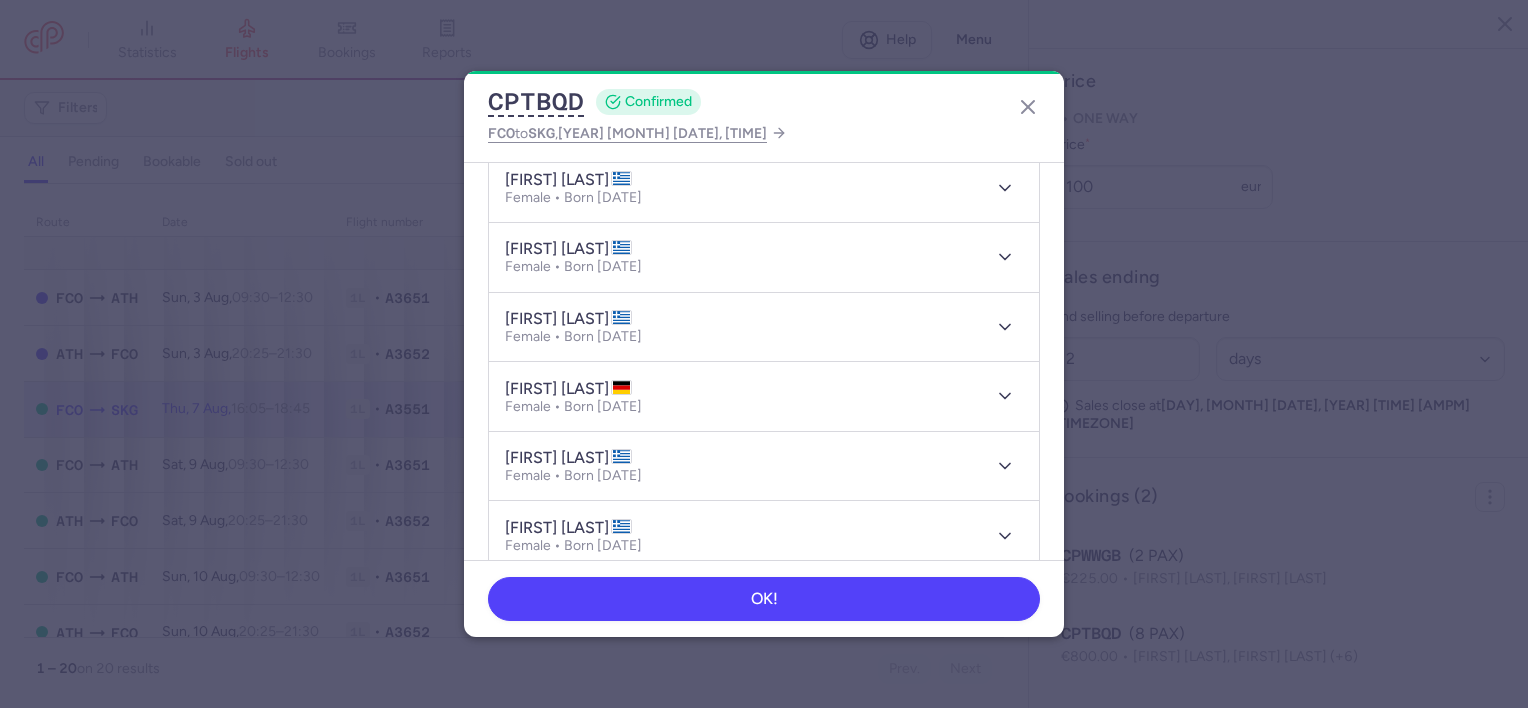 scroll, scrollTop: 500, scrollLeft: 0, axis: vertical 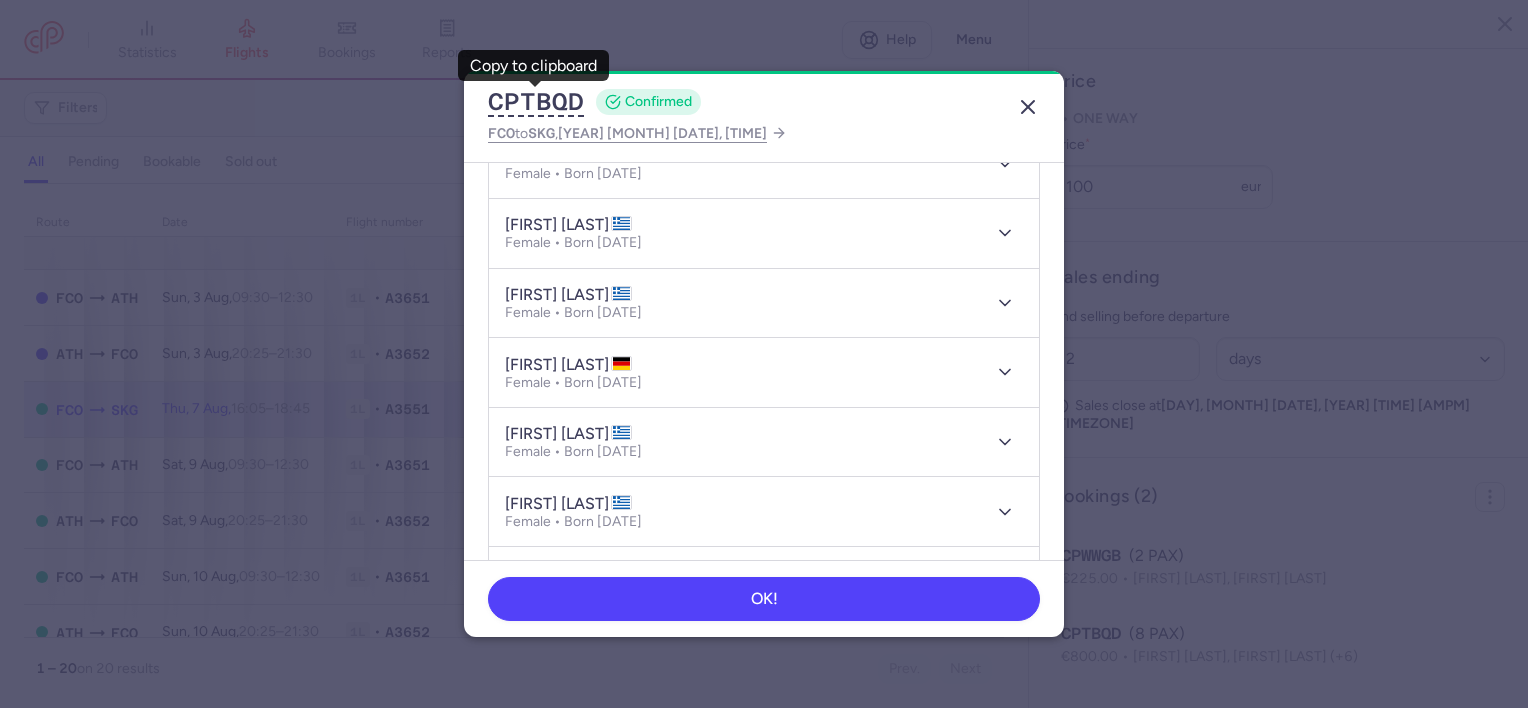 click 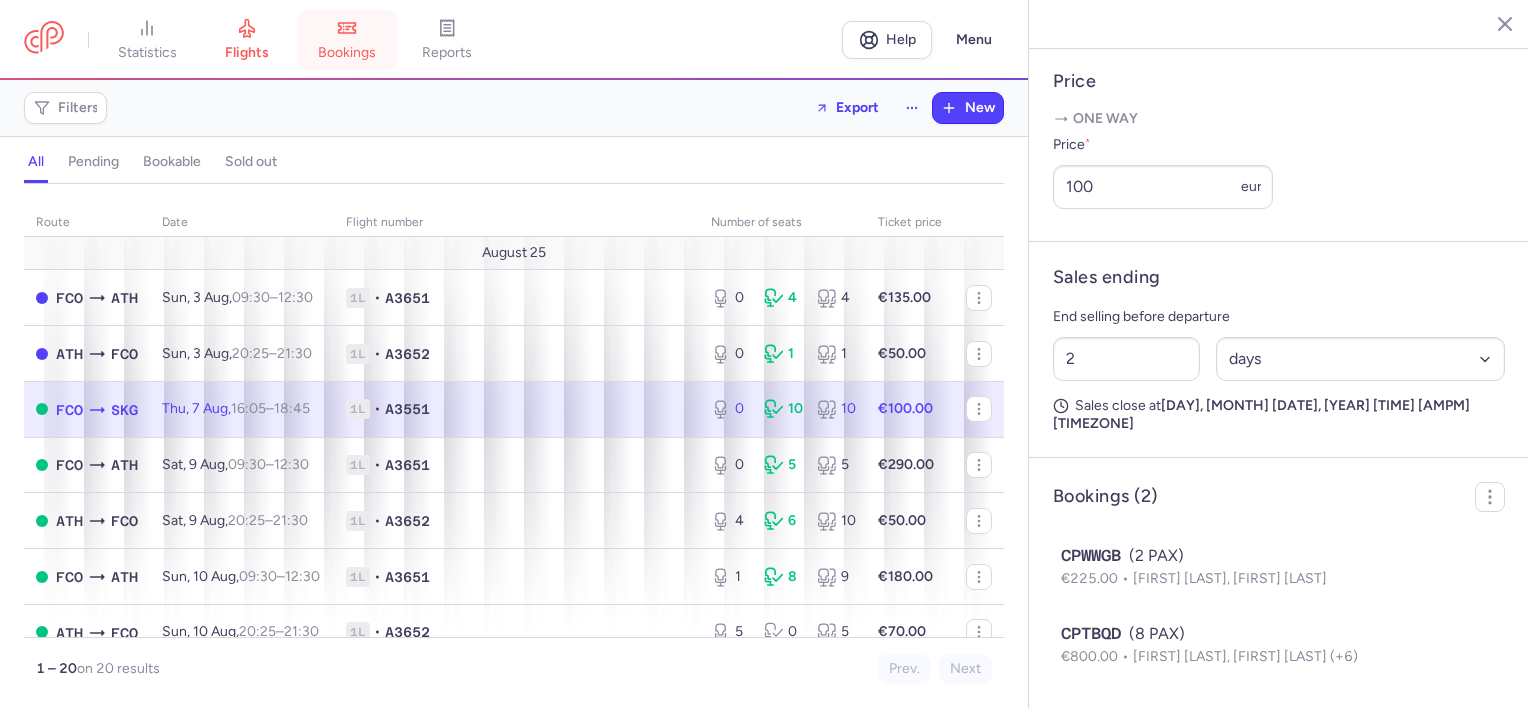 click 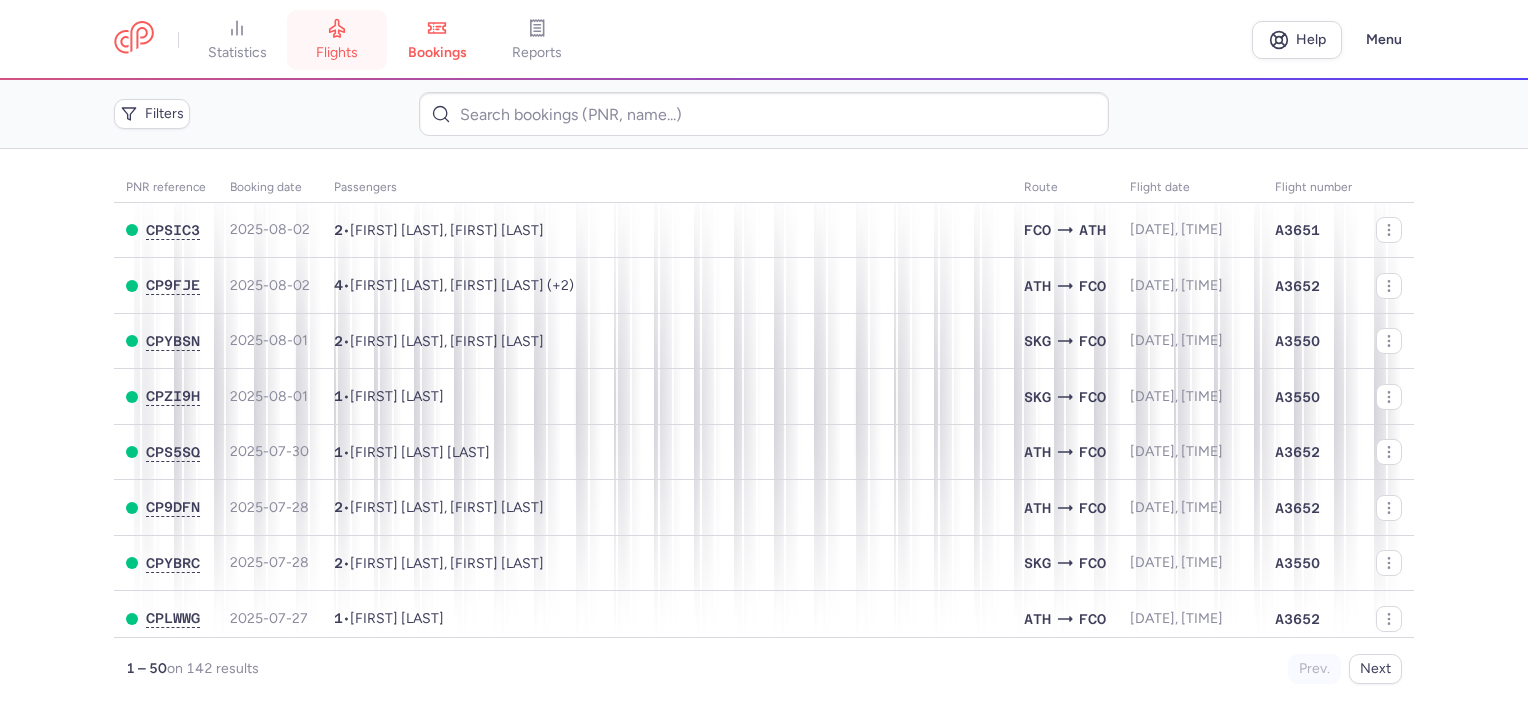 click on "flights" at bounding box center [337, 53] 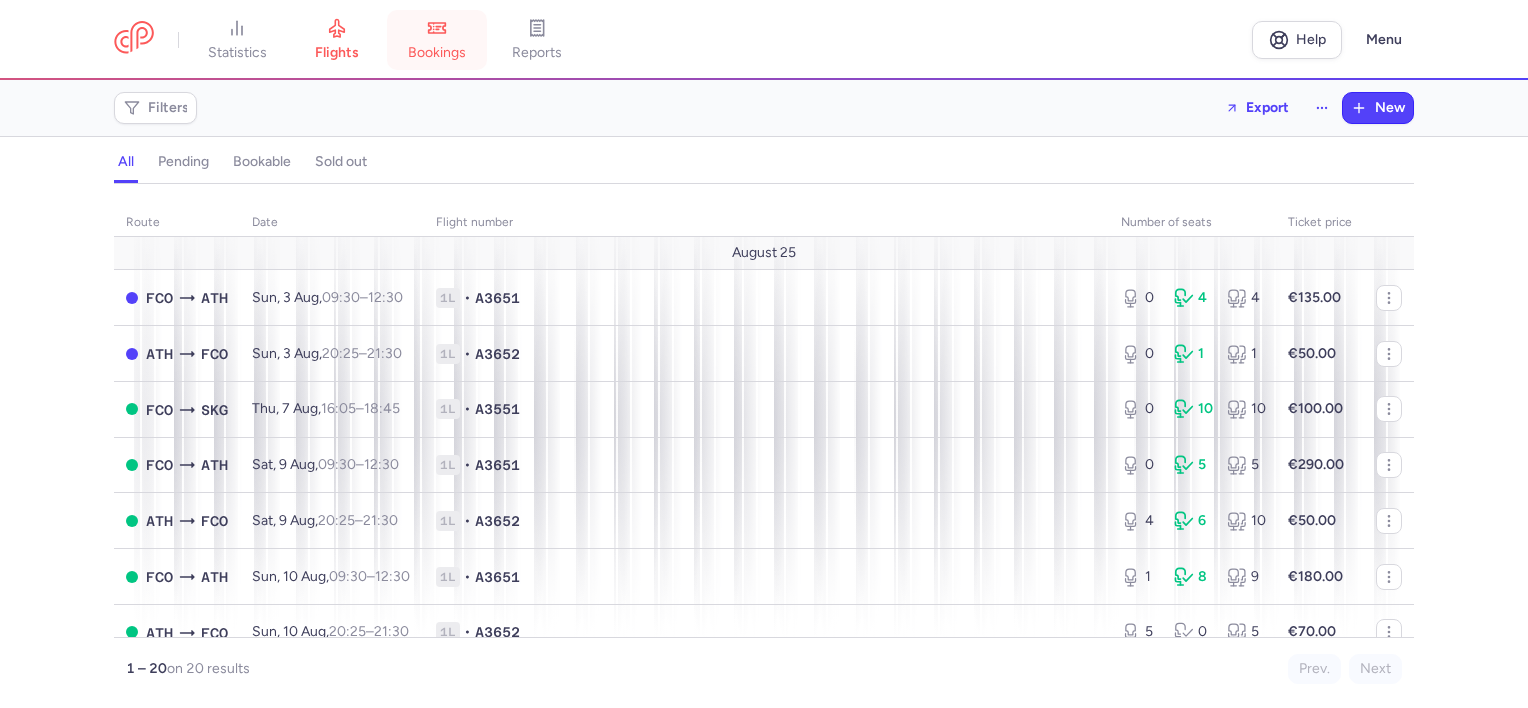 click on "bookings" at bounding box center (437, 53) 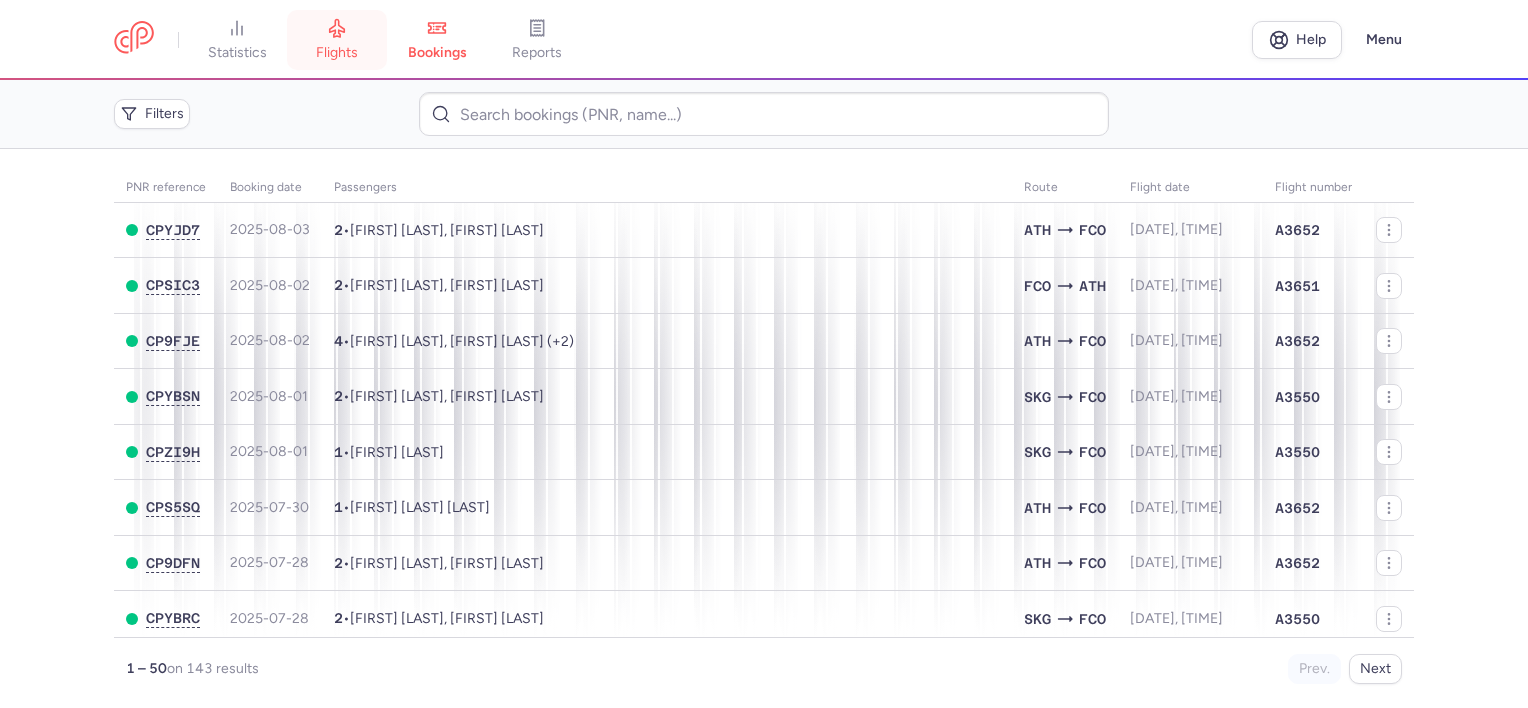 click 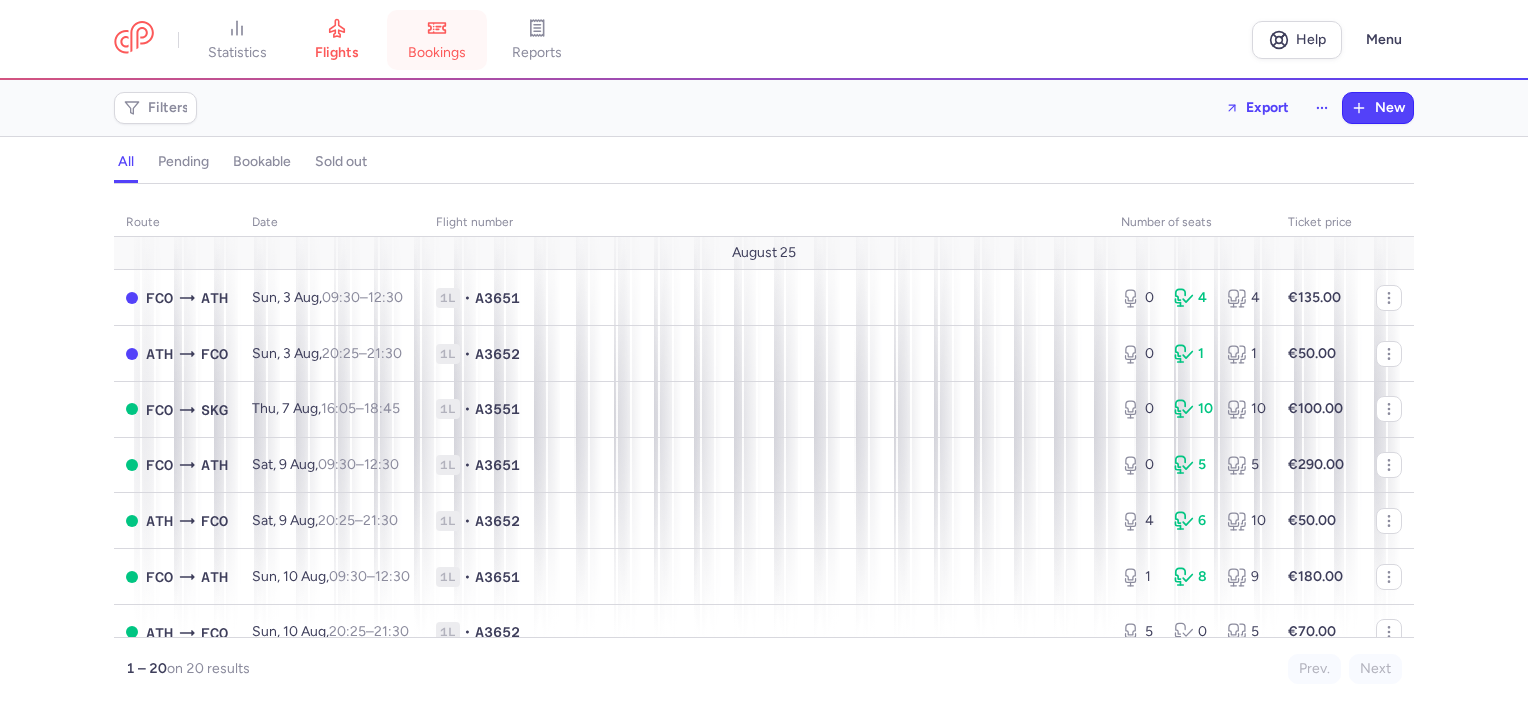 click on "bookings" at bounding box center (437, 40) 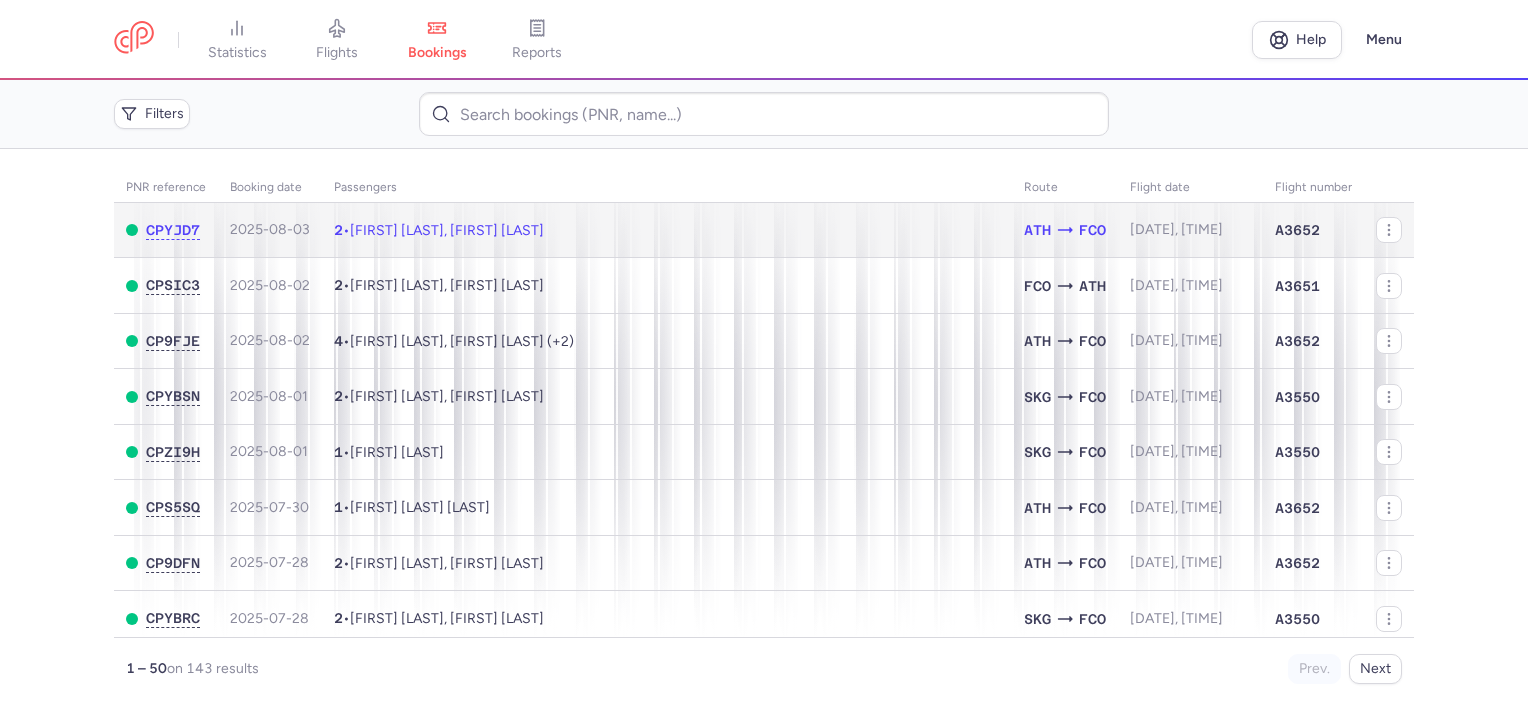 click on "2  •  [FIRST] [LAST], [FIRST] [LAST]" 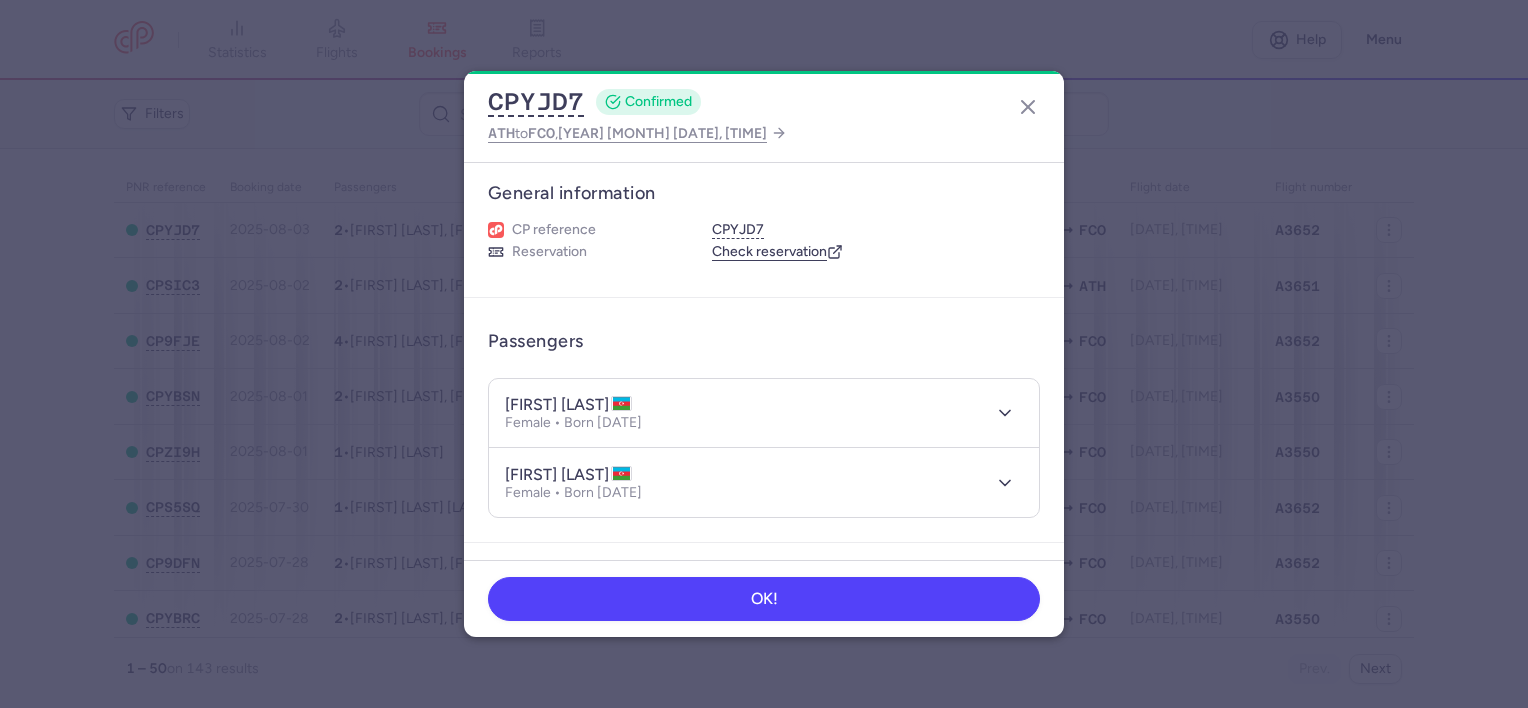 scroll, scrollTop: 0, scrollLeft: 0, axis: both 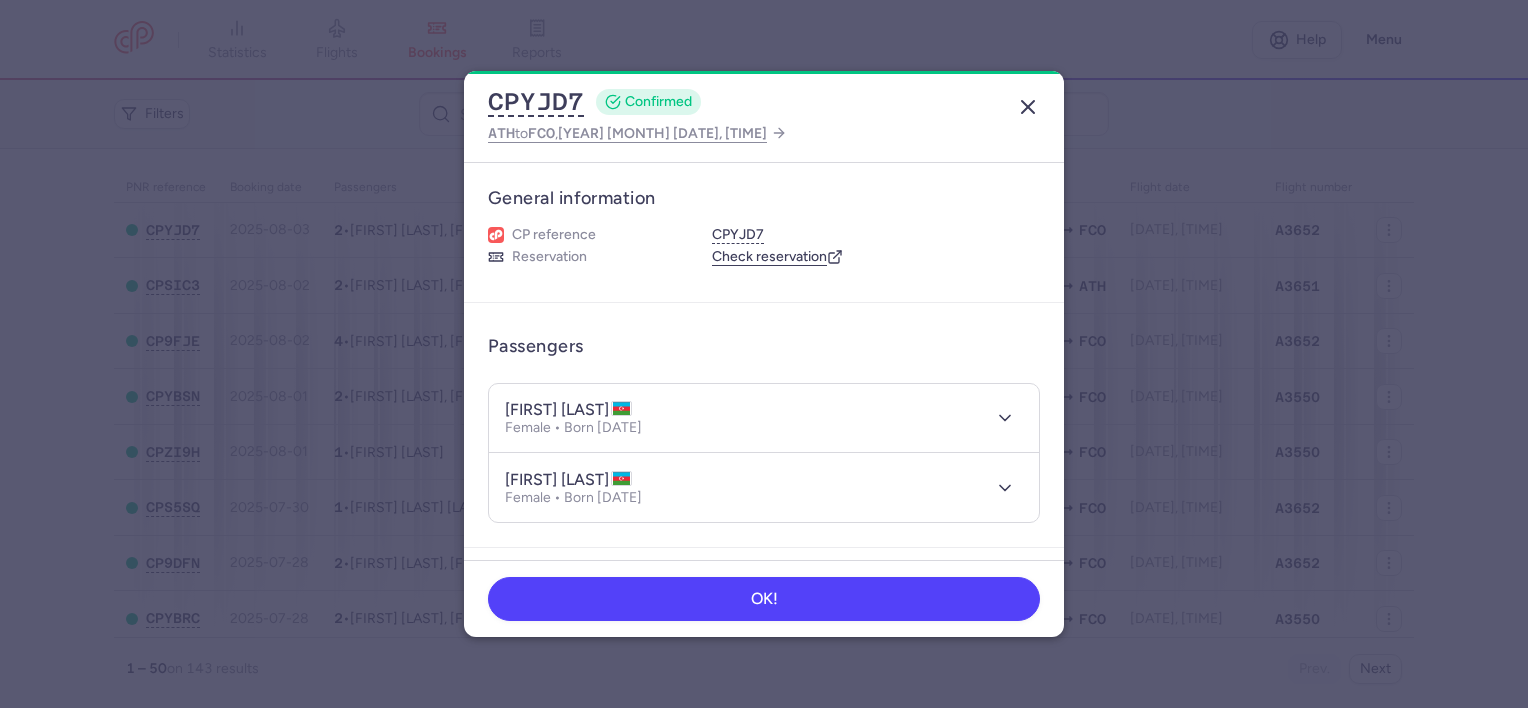 click 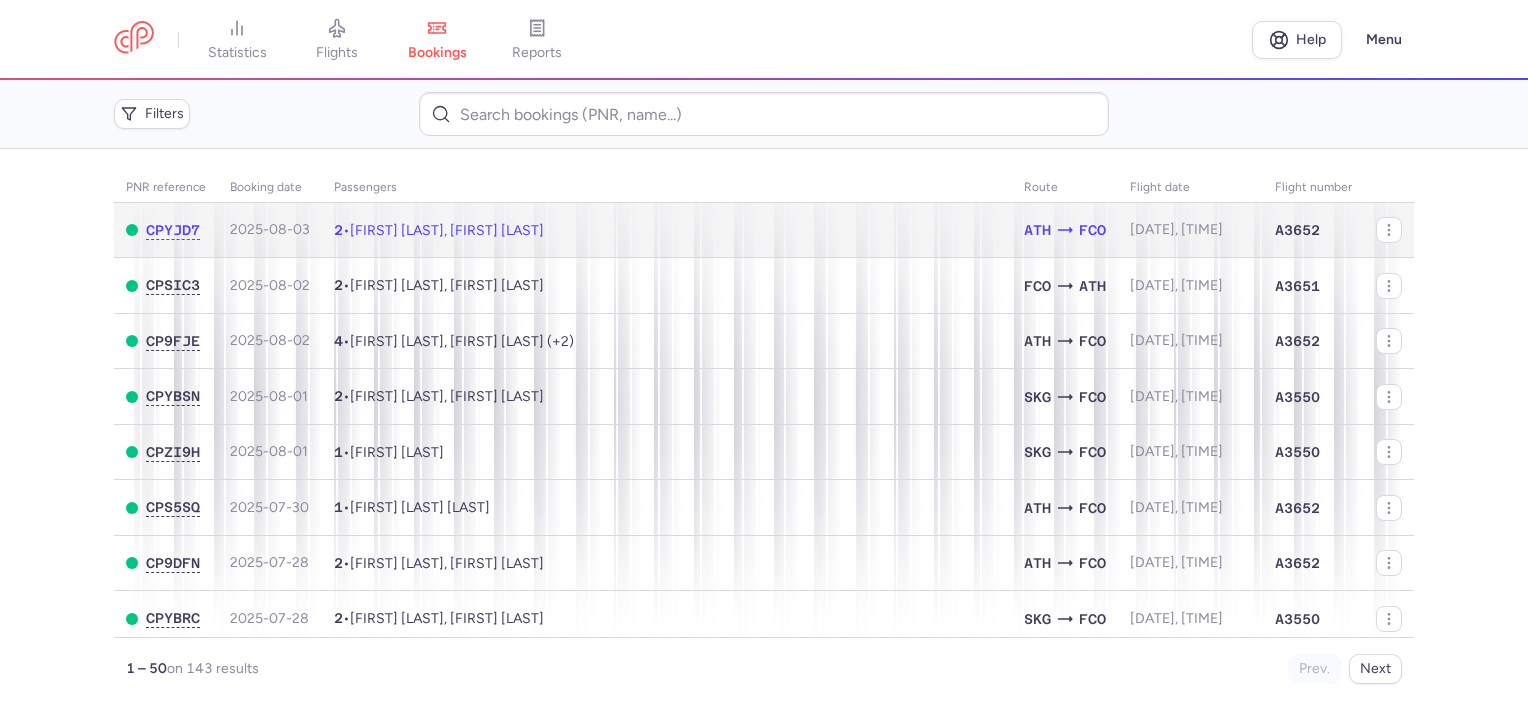 click on "2  •  [FIRST] [LAST], [FIRST] [LAST]" 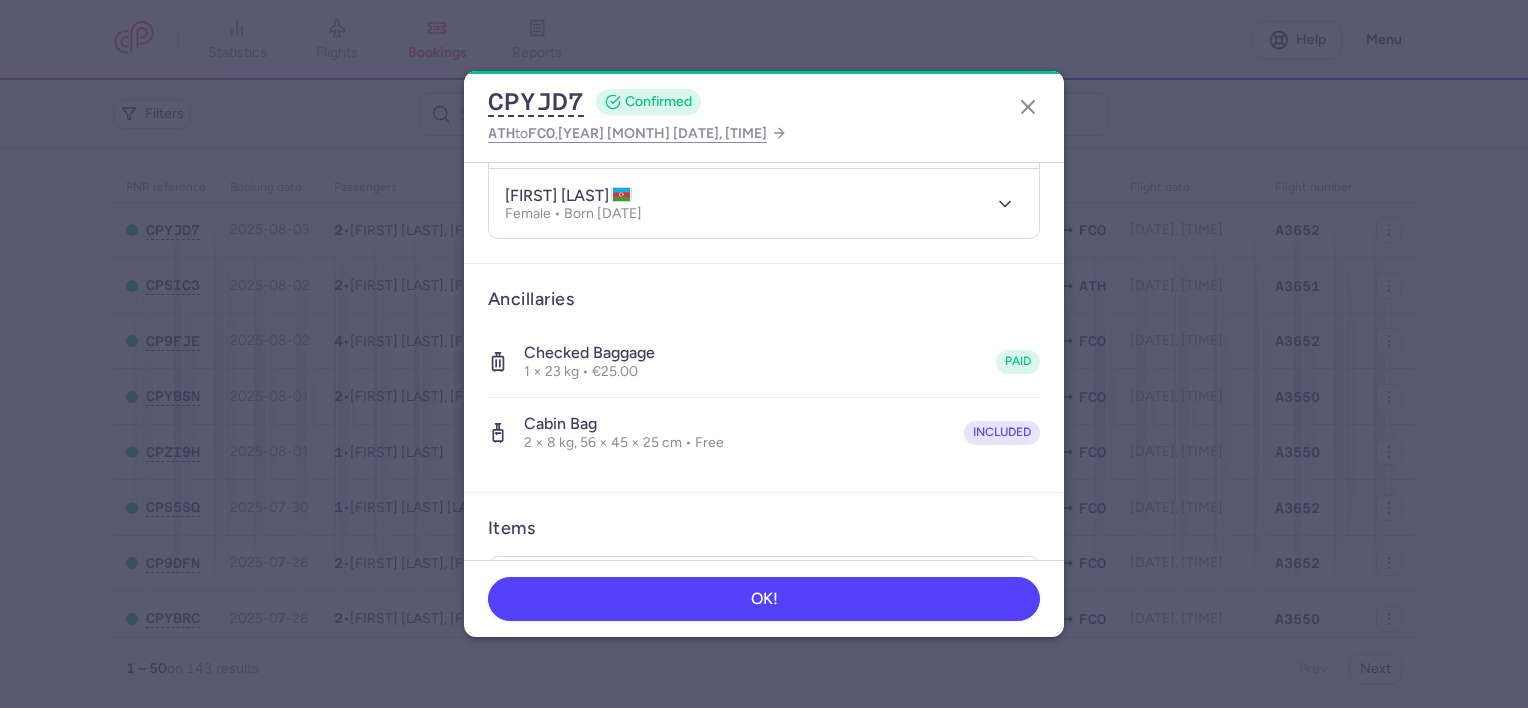 scroll, scrollTop: 481, scrollLeft: 0, axis: vertical 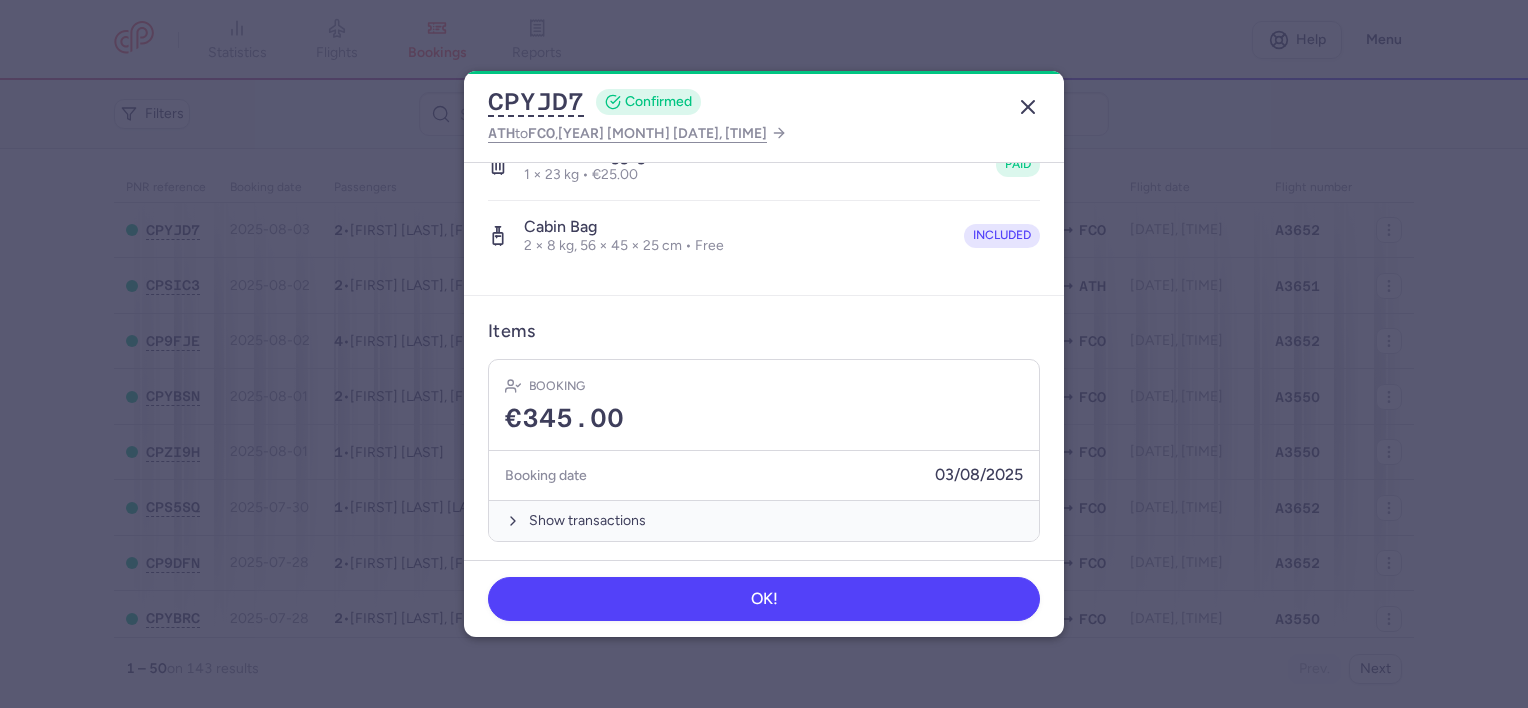click 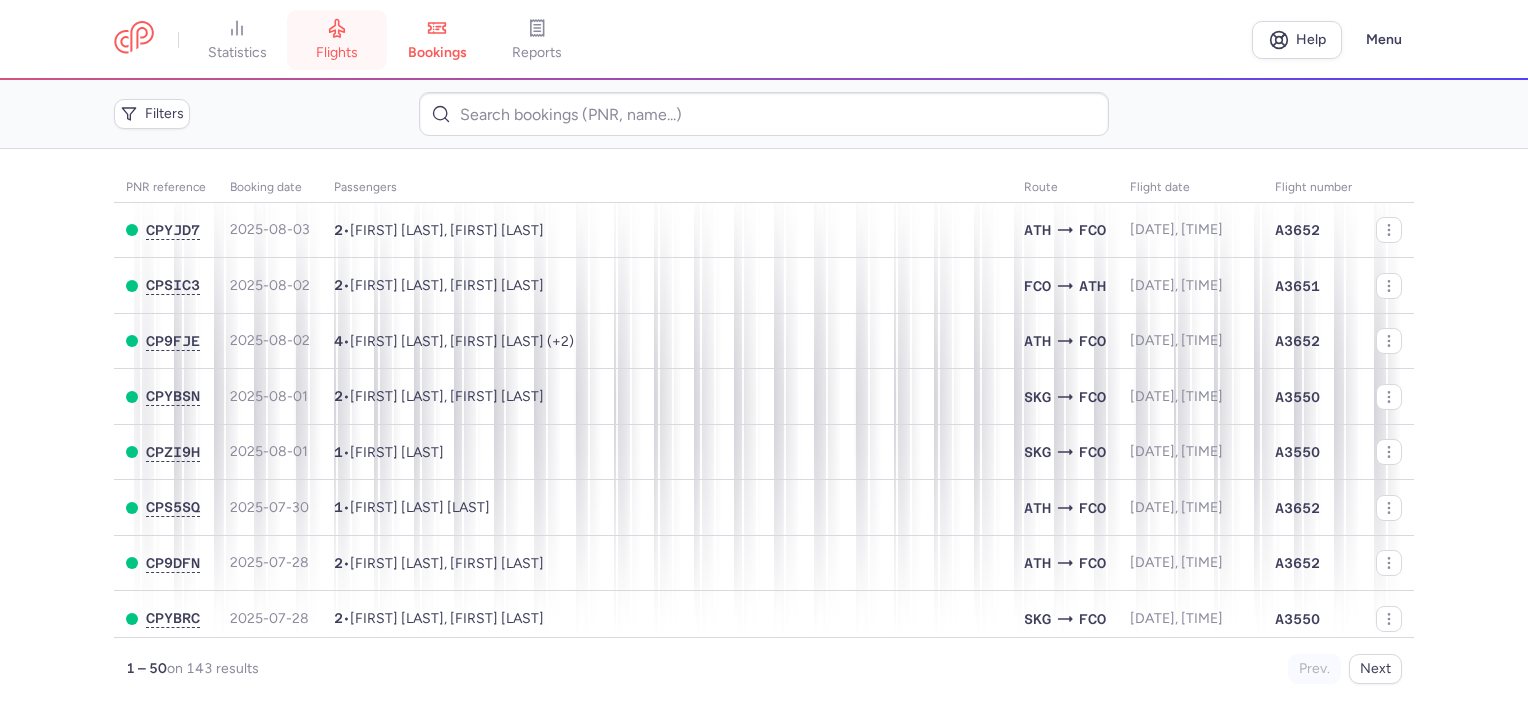 click 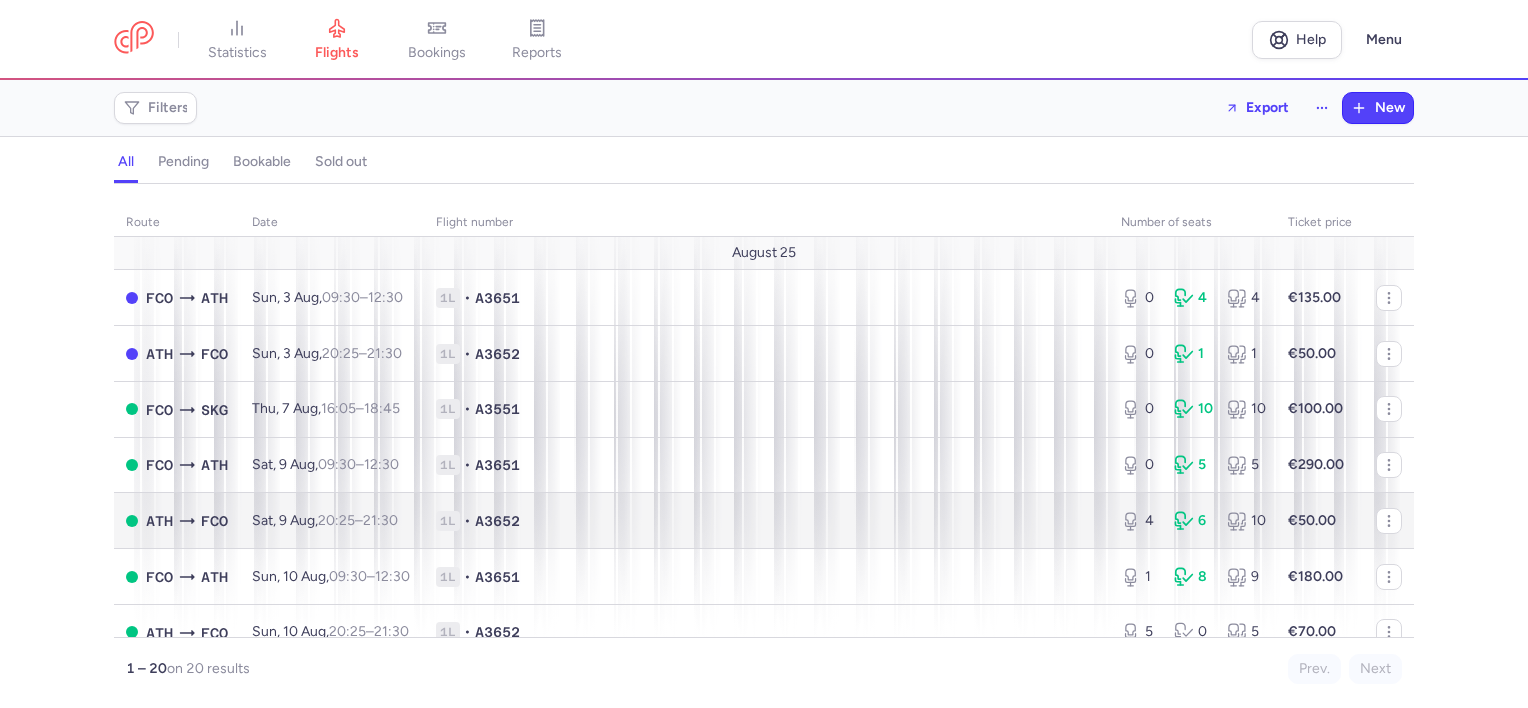 scroll, scrollTop: 300, scrollLeft: 0, axis: vertical 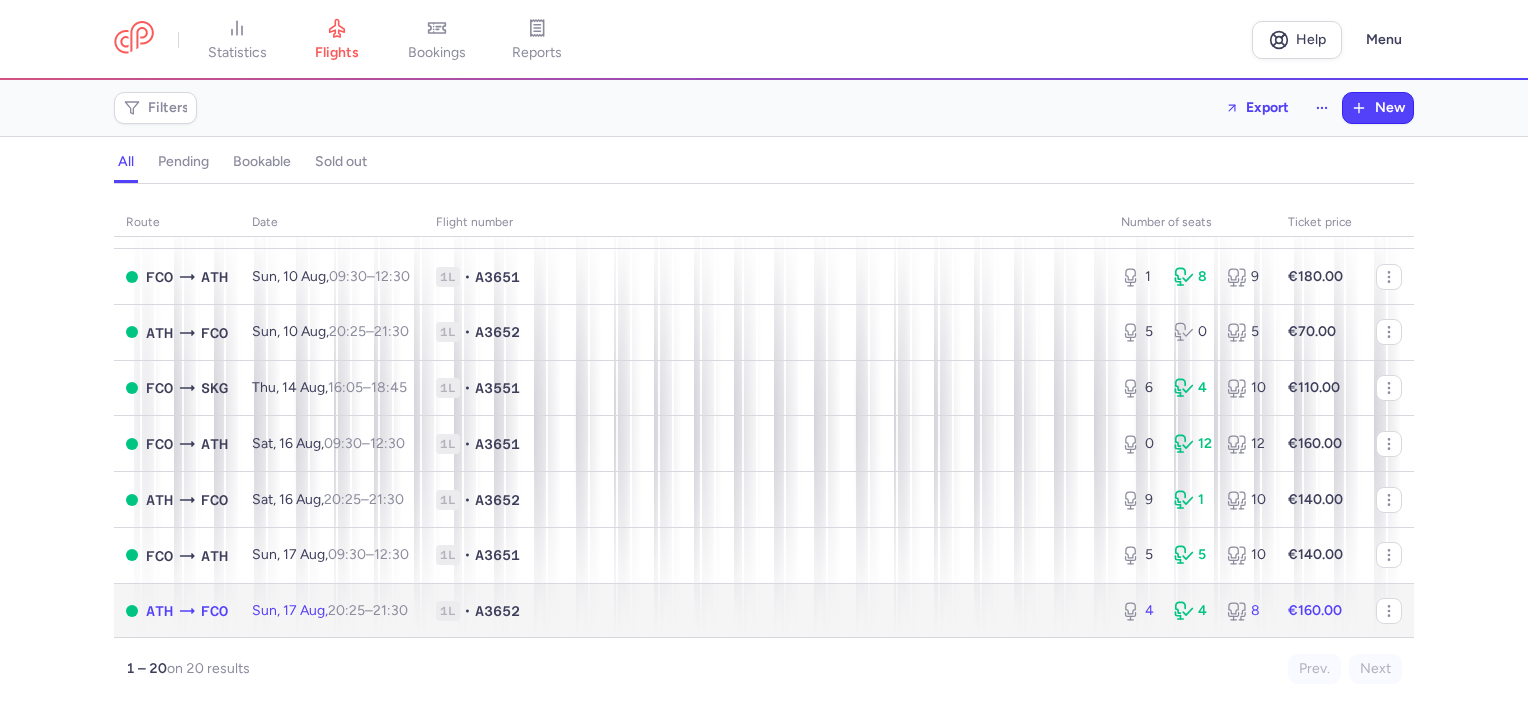 click on "1L • A3652" 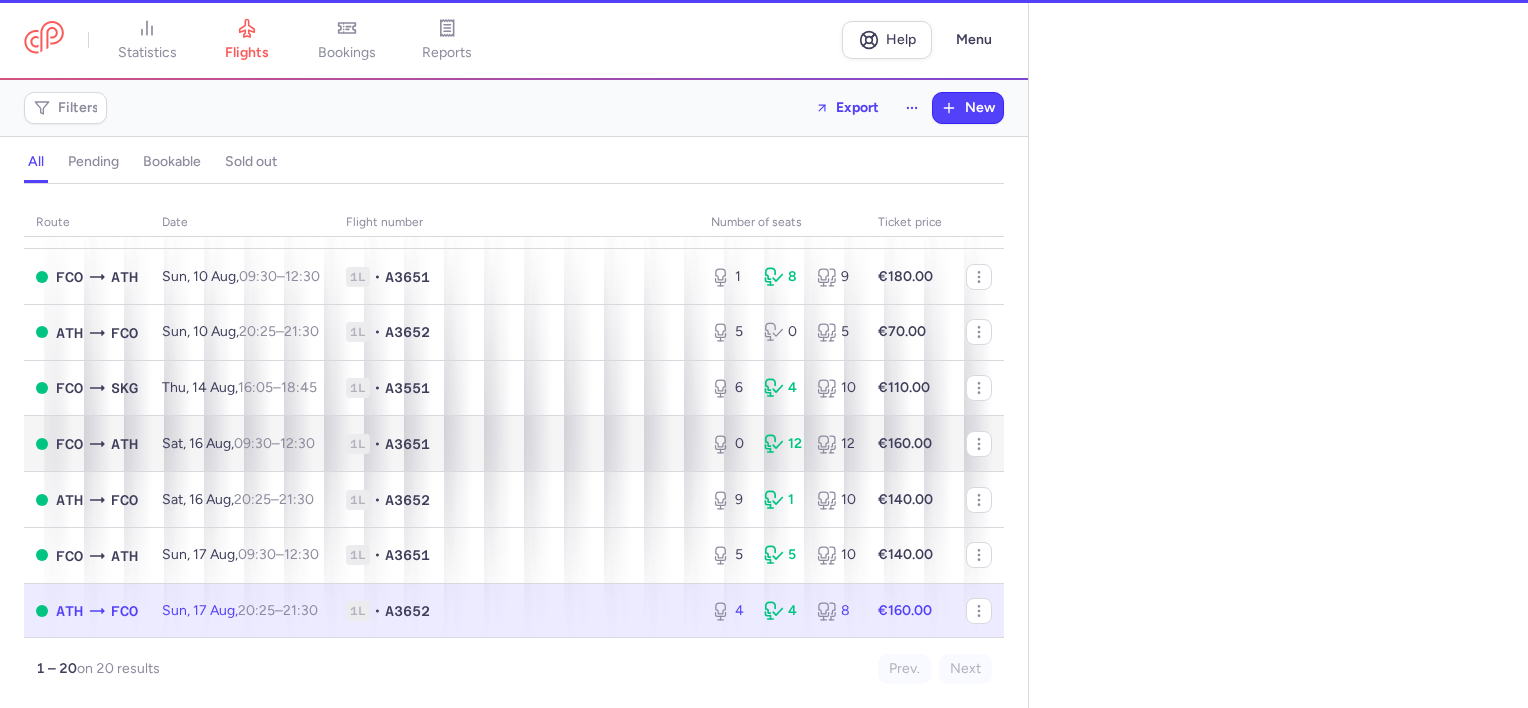 select on "days" 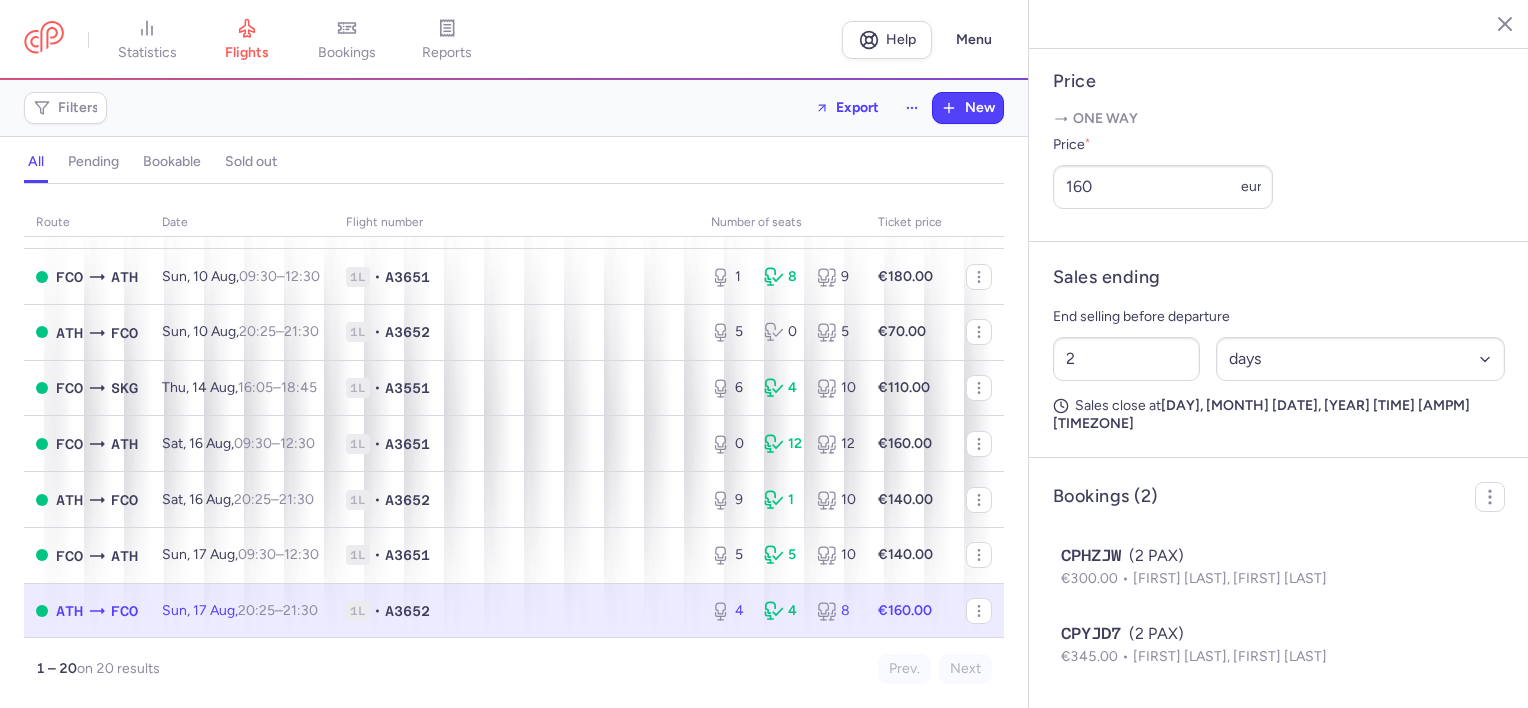 scroll, scrollTop: 800, scrollLeft: 0, axis: vertical 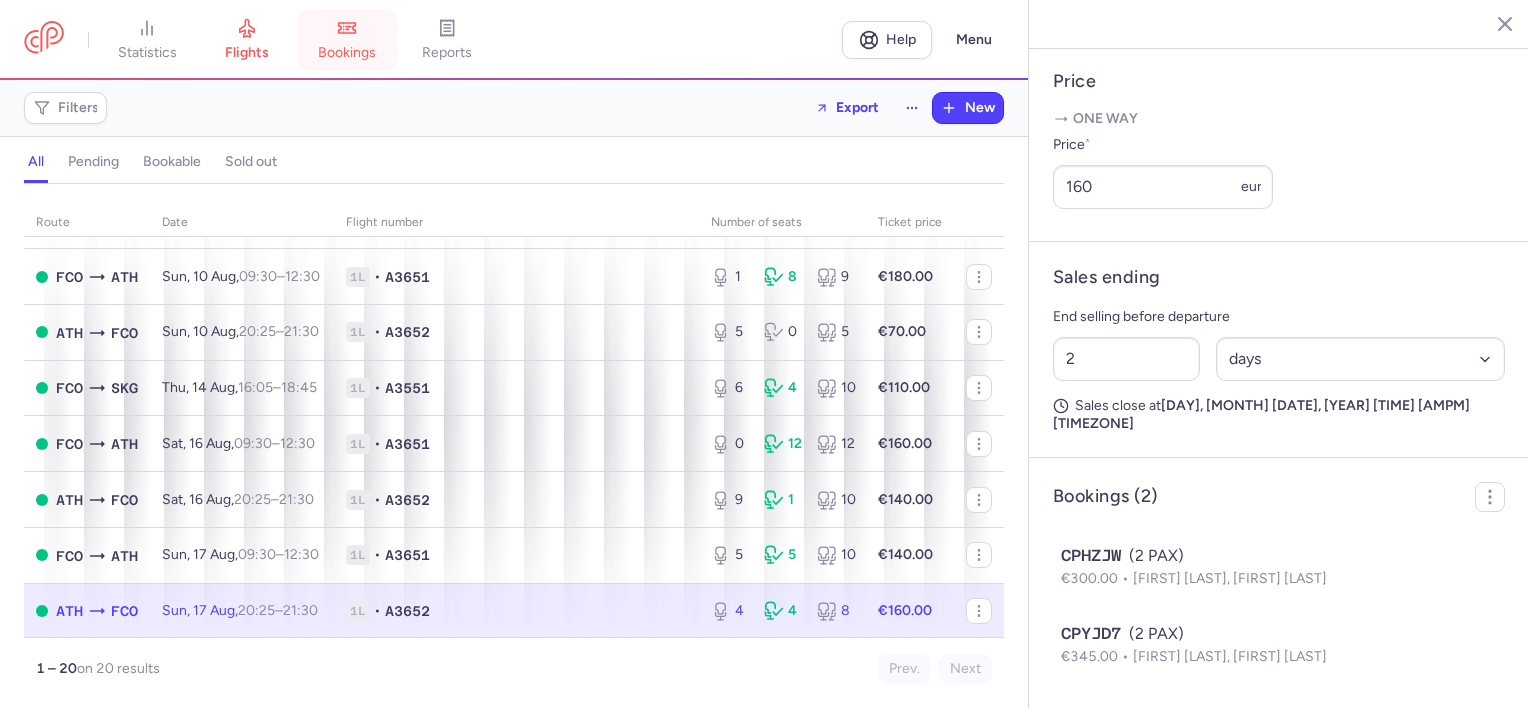 click on "bookings" at bounding box center (347, 40) 